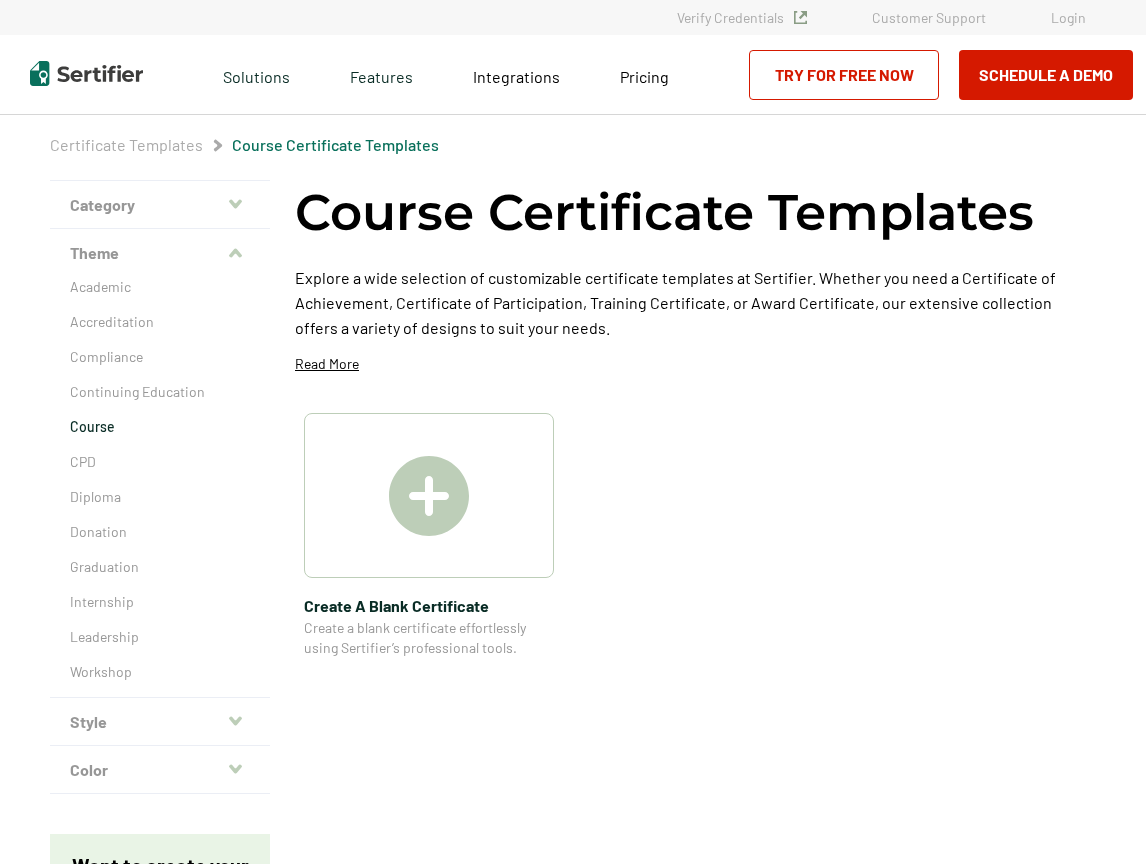 scroll, scrollTop: 0, scrollLeft: 0, axis: both 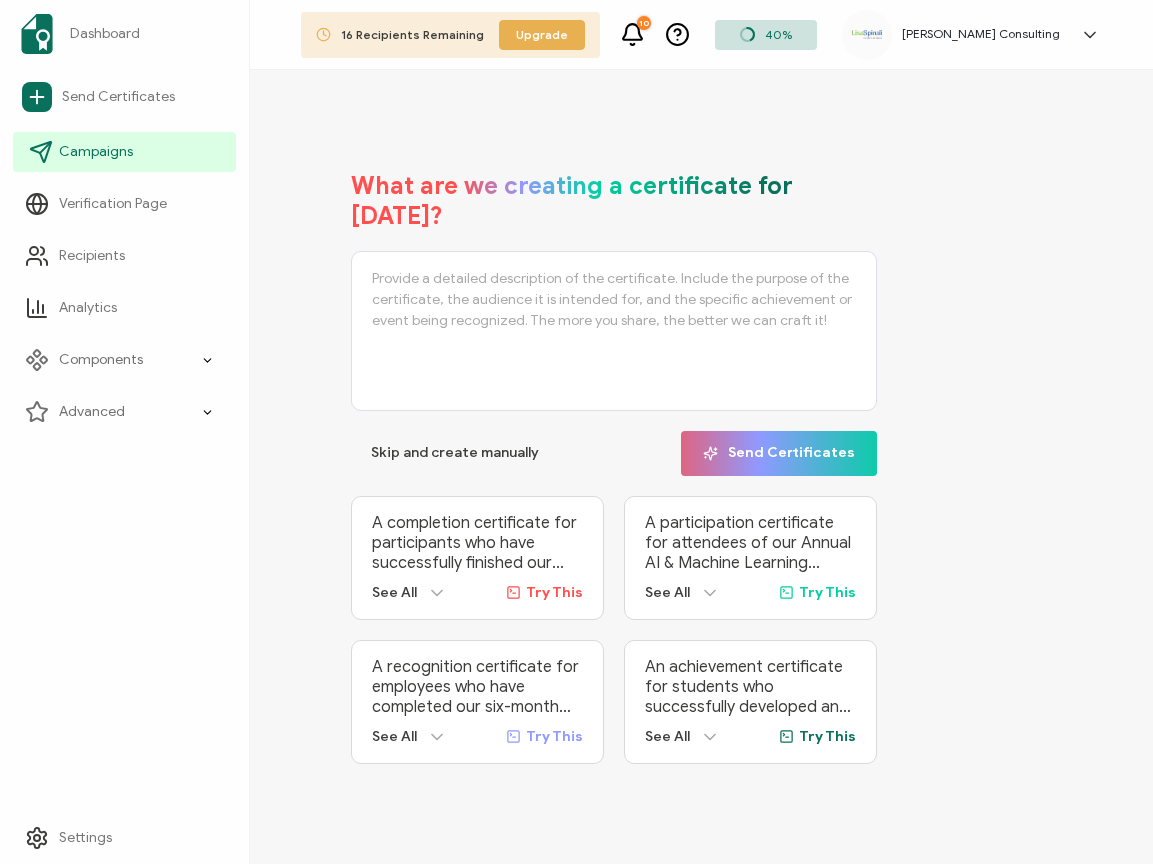 click on "Campaigns" at bounding box center (96, 152) 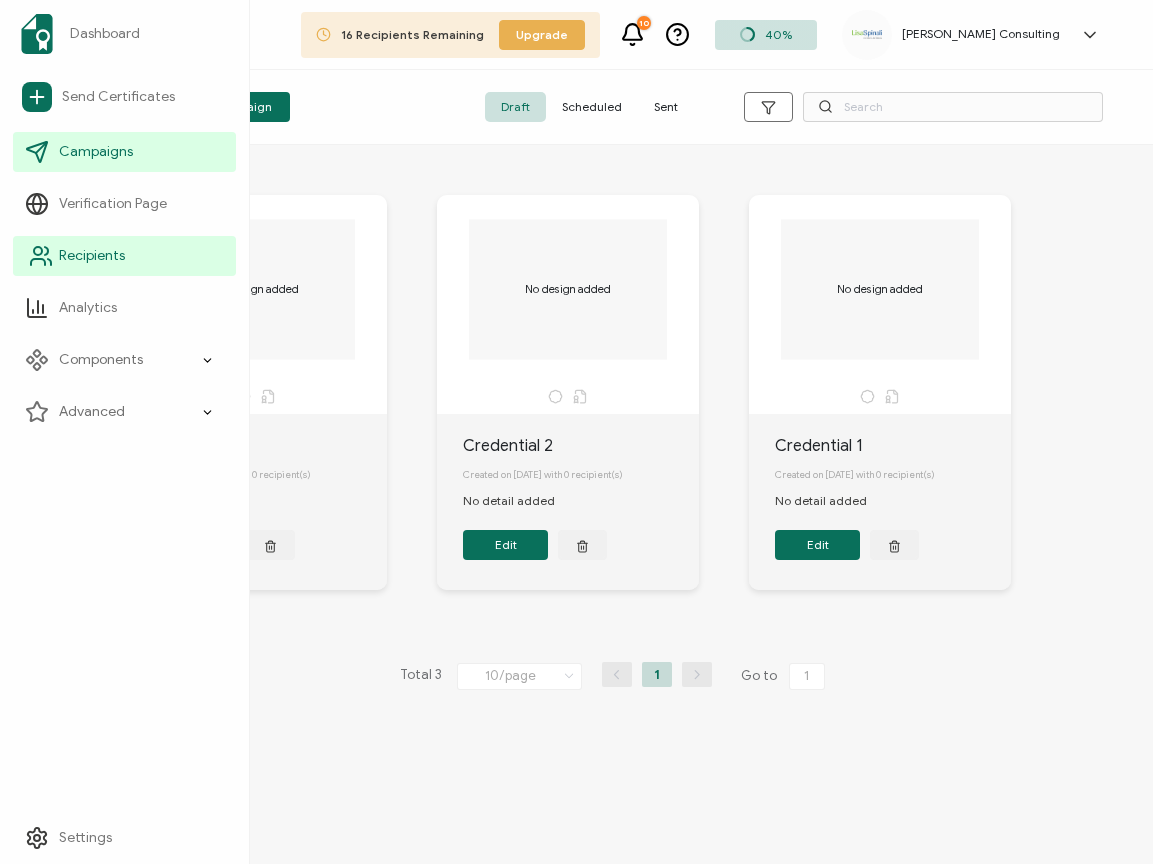 click on "Recipients" at bounding box center [124, 256] 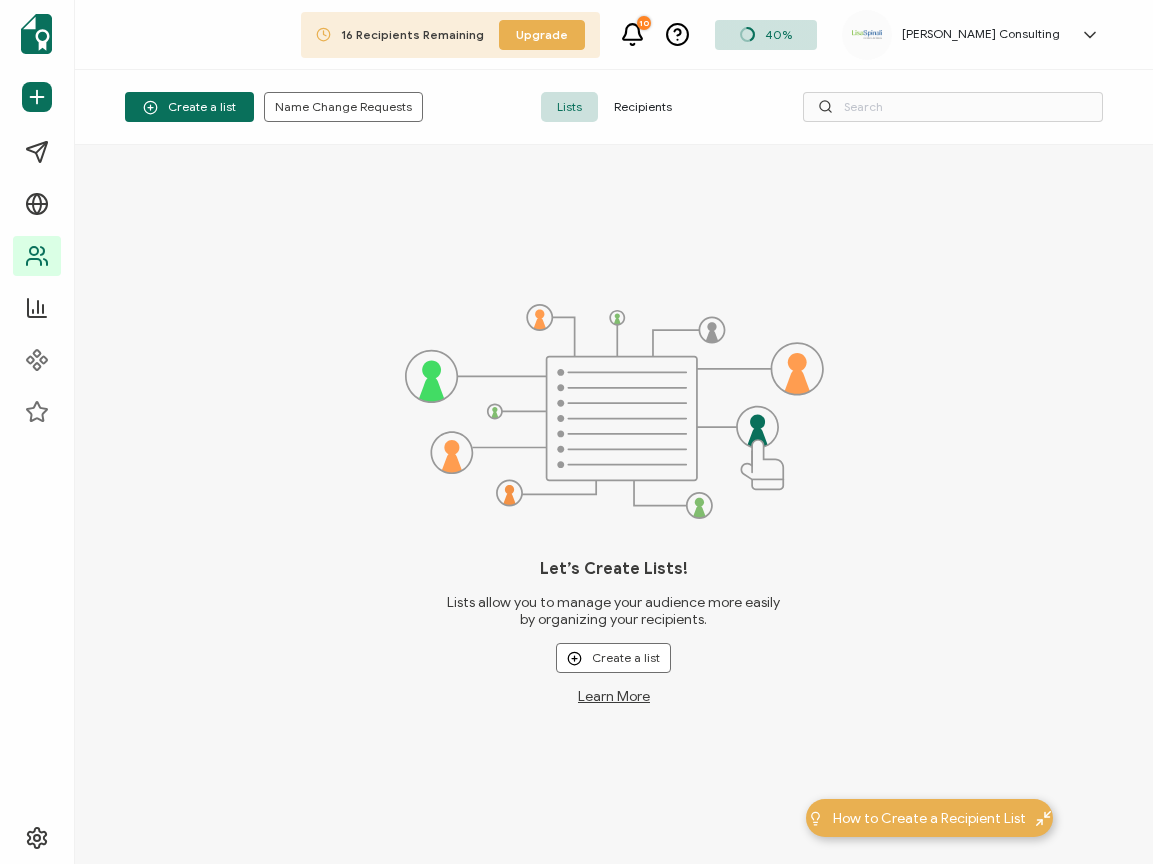 click on "Recipients" at bounding box center (643, 107) 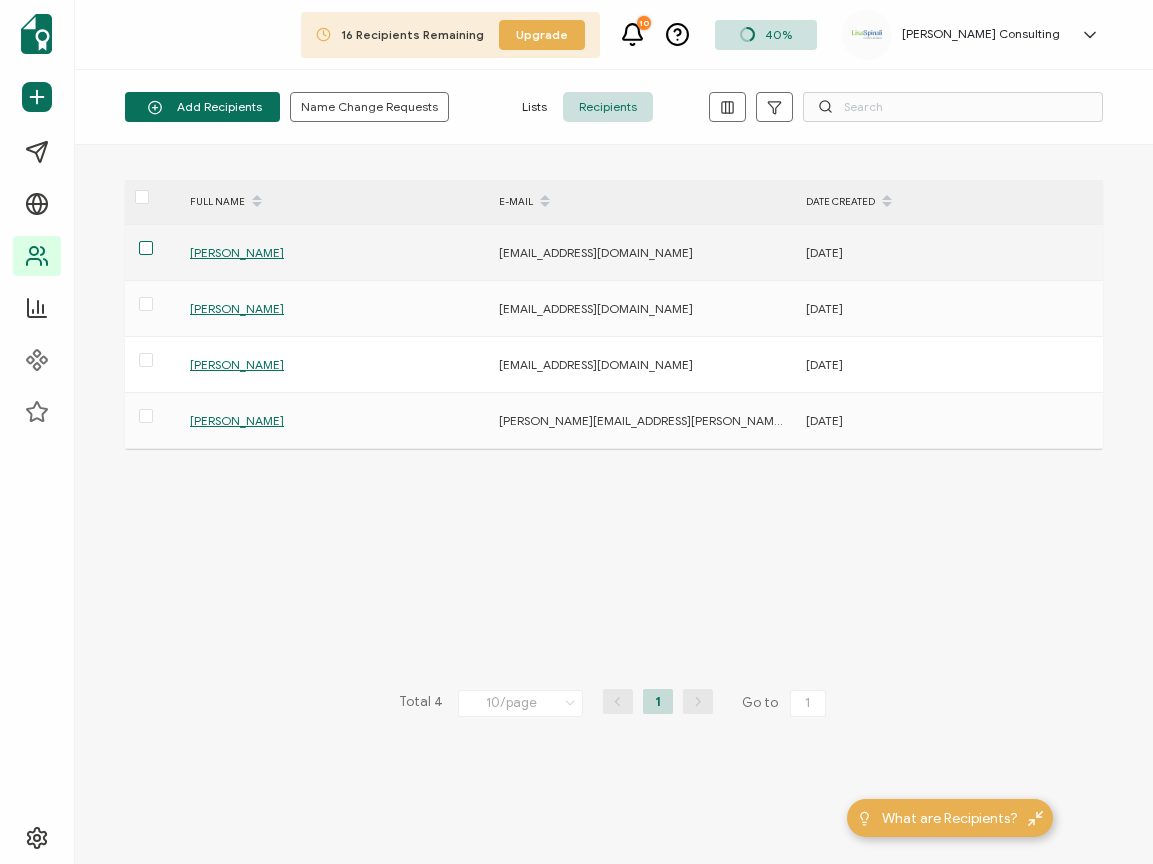 click at bounding box center [146, 248] 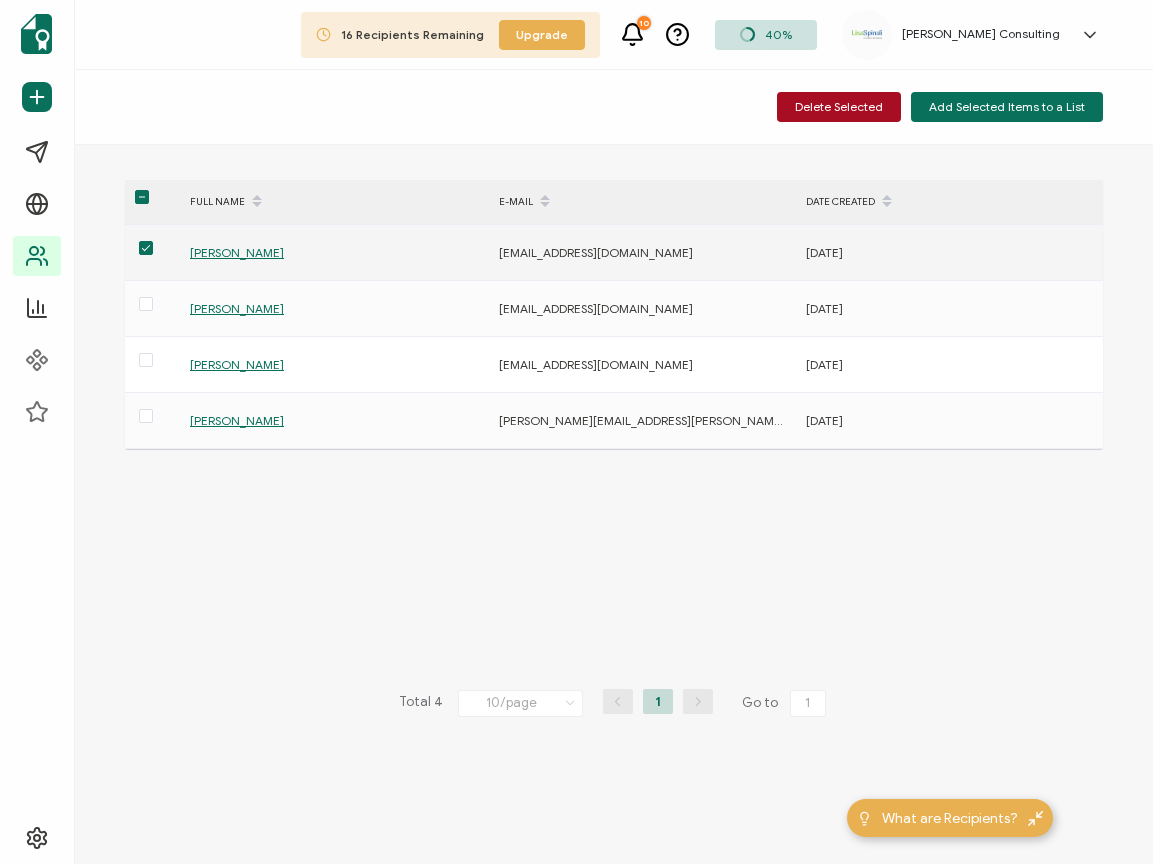 click at bounding box center [146, 248] 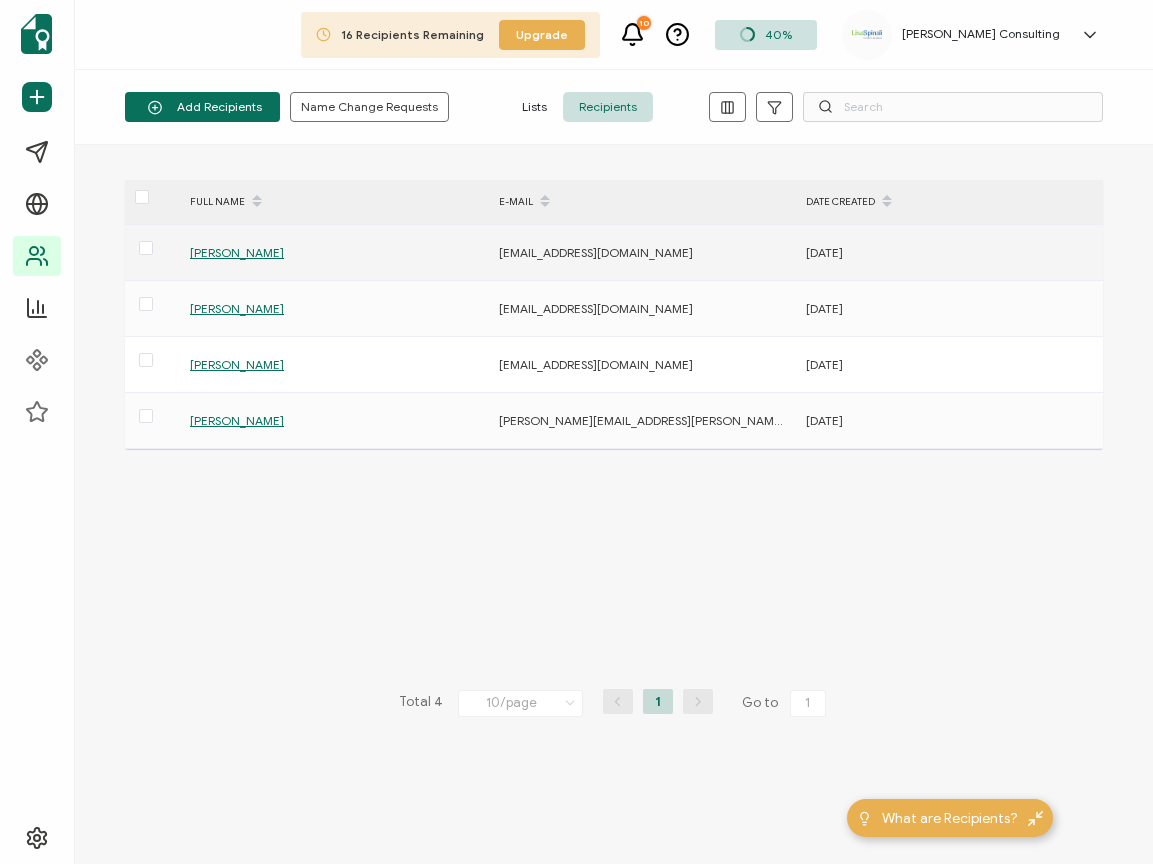 click on "Elizabeth Sullivan" at bounding box center (237, 252) 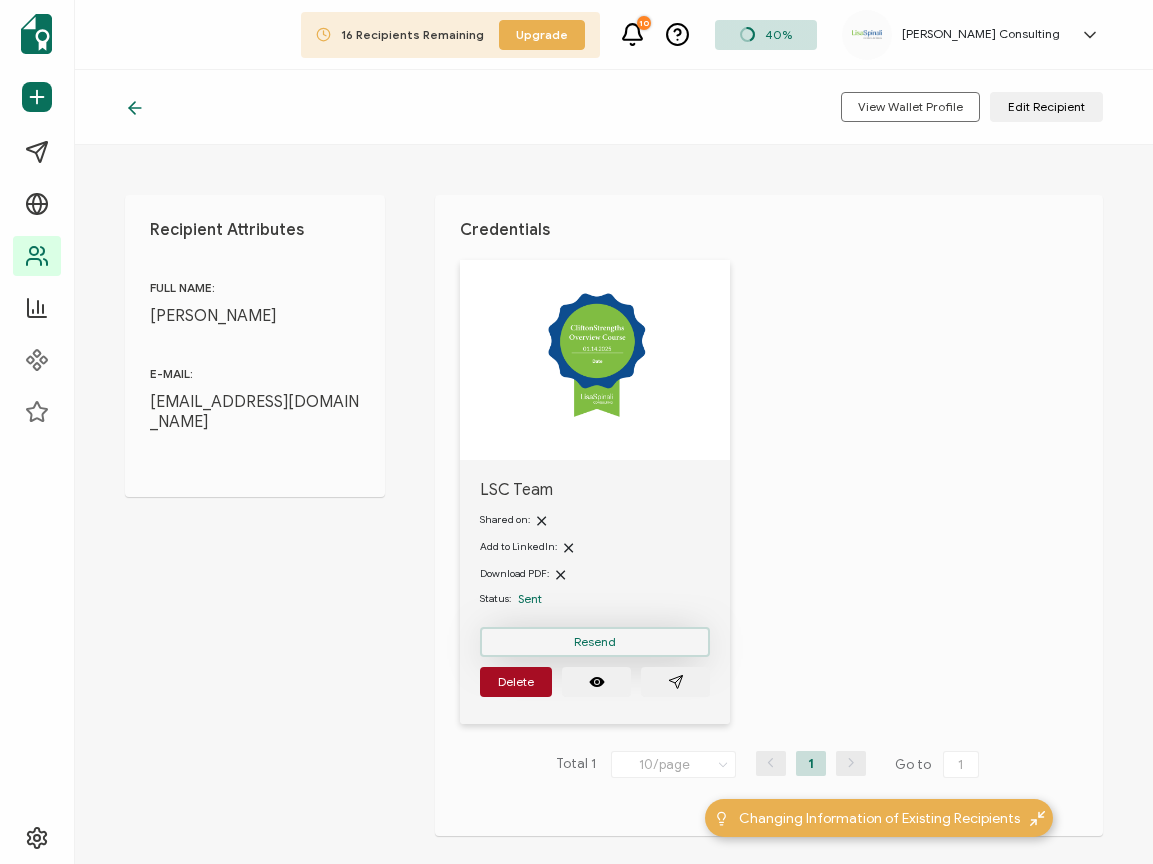 click on "Resend" at bounding box center (595, 642) 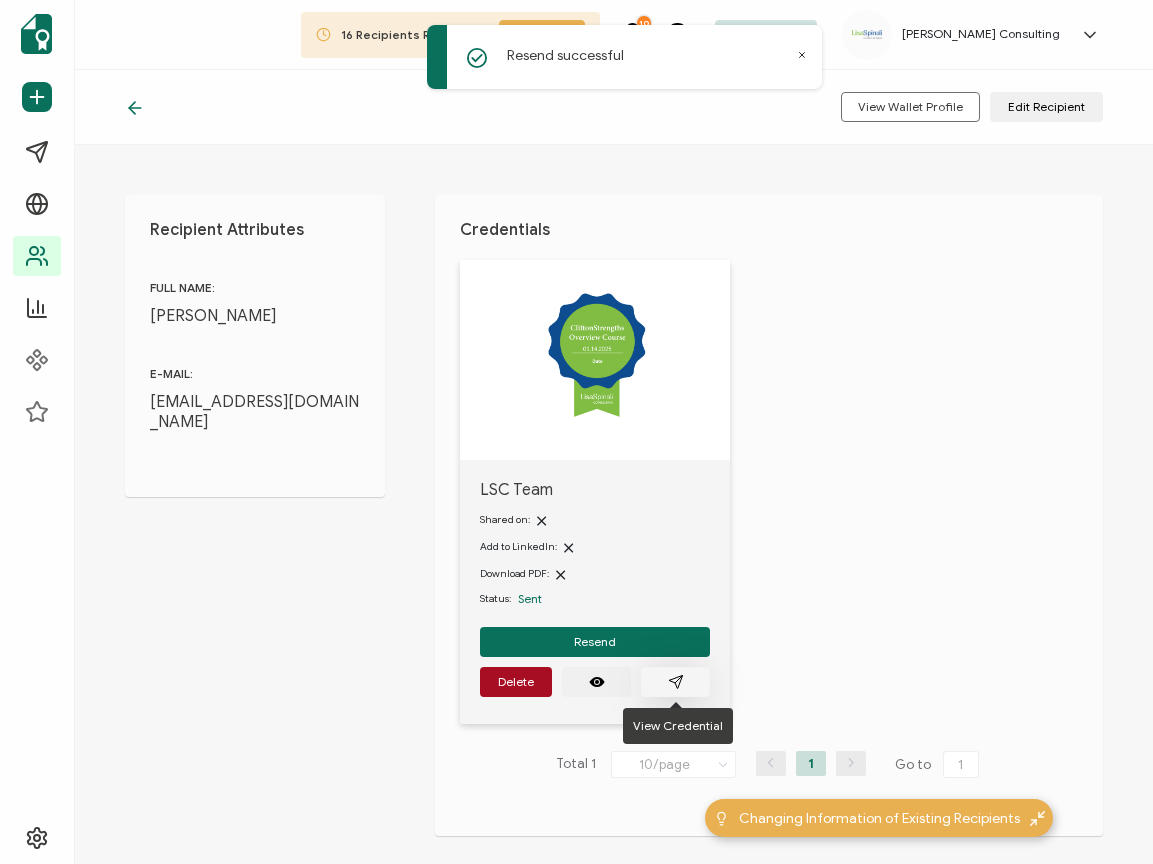 click 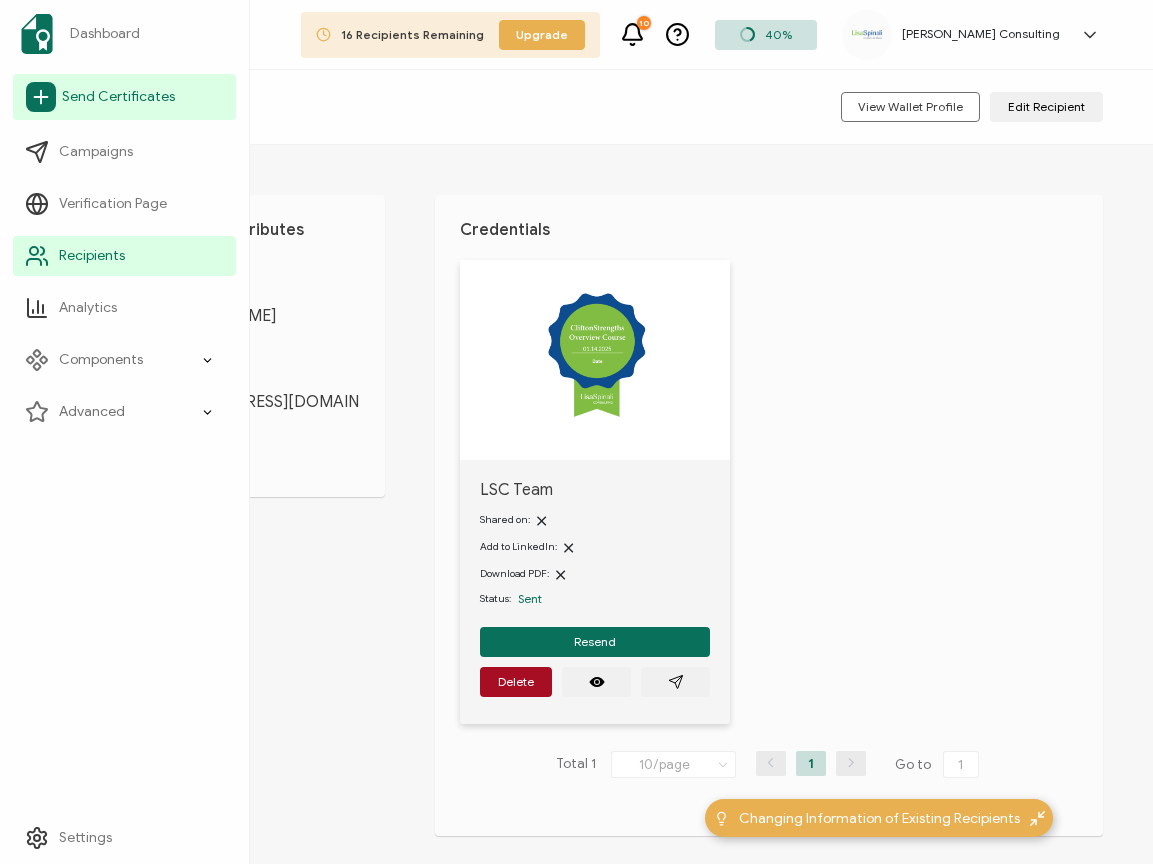 click on "Send Certificates" at bounding box center [118, 97] 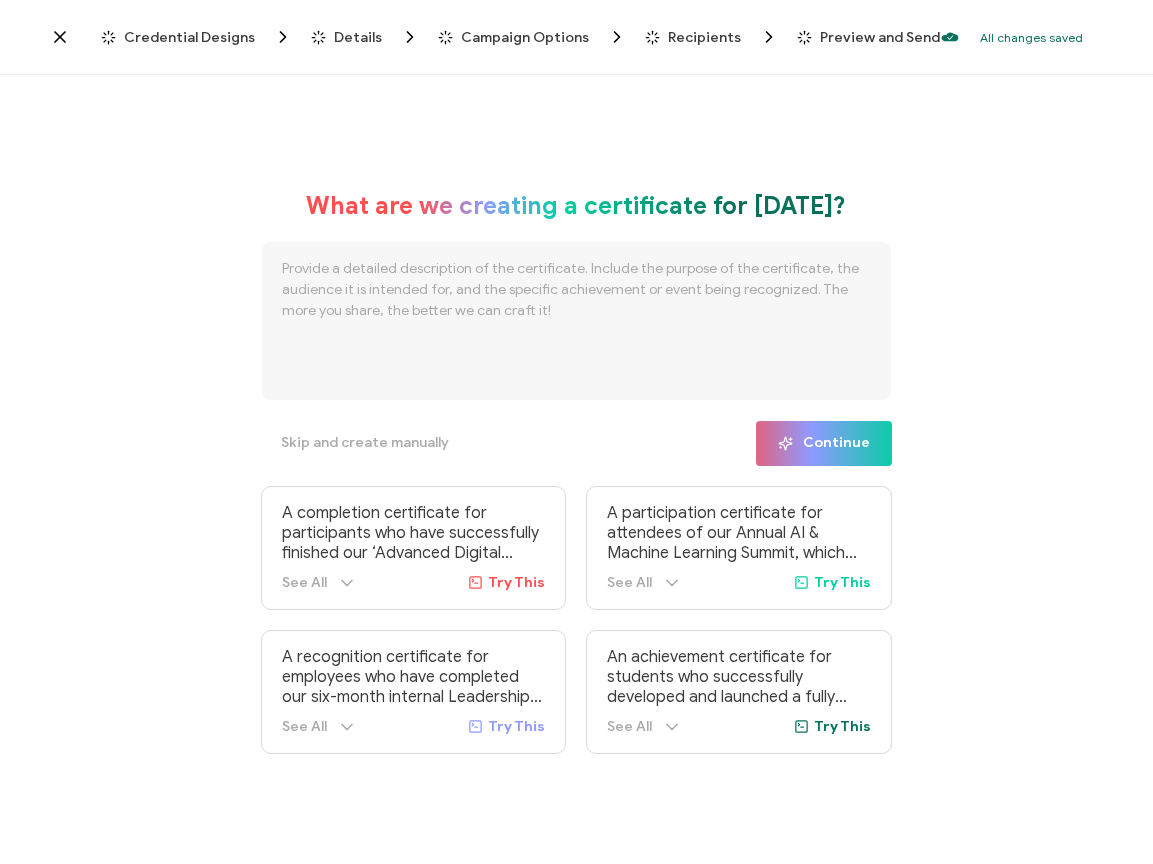click at bounding box center (577, 321) 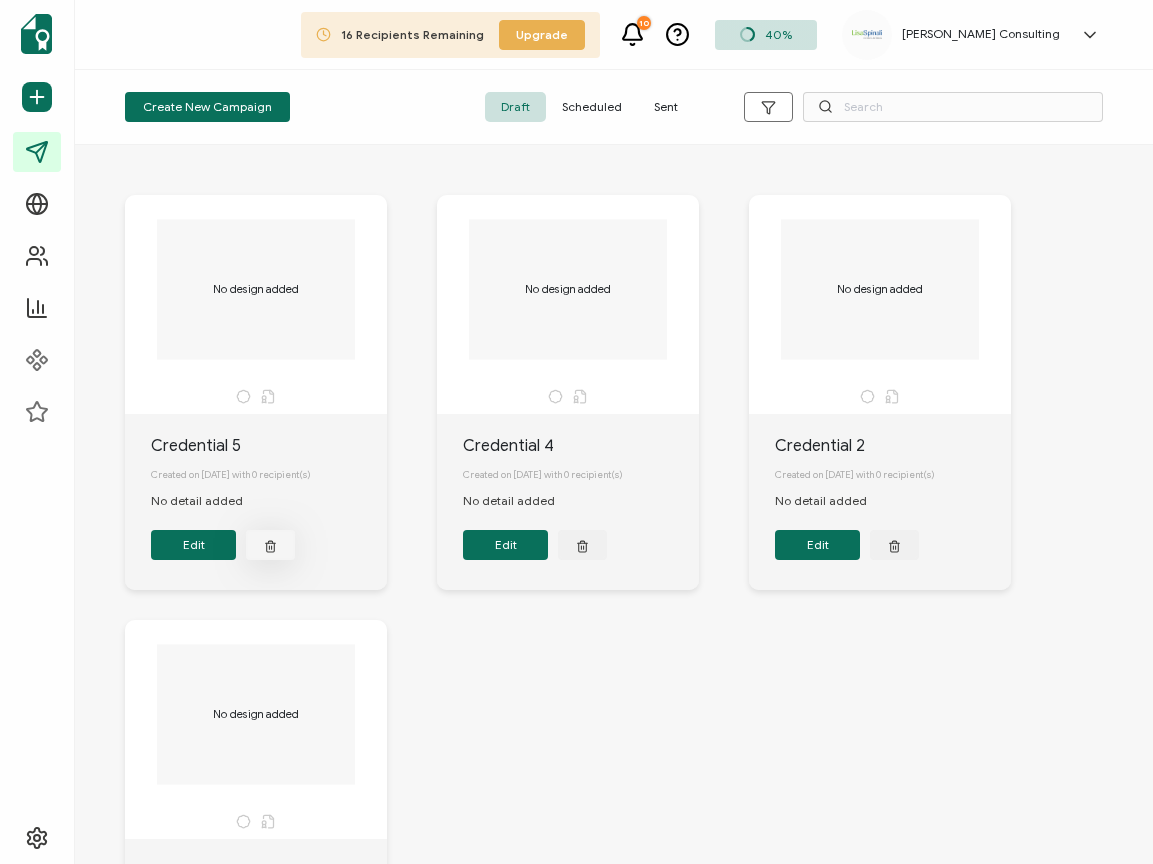 click at bounding box center [270, 545] 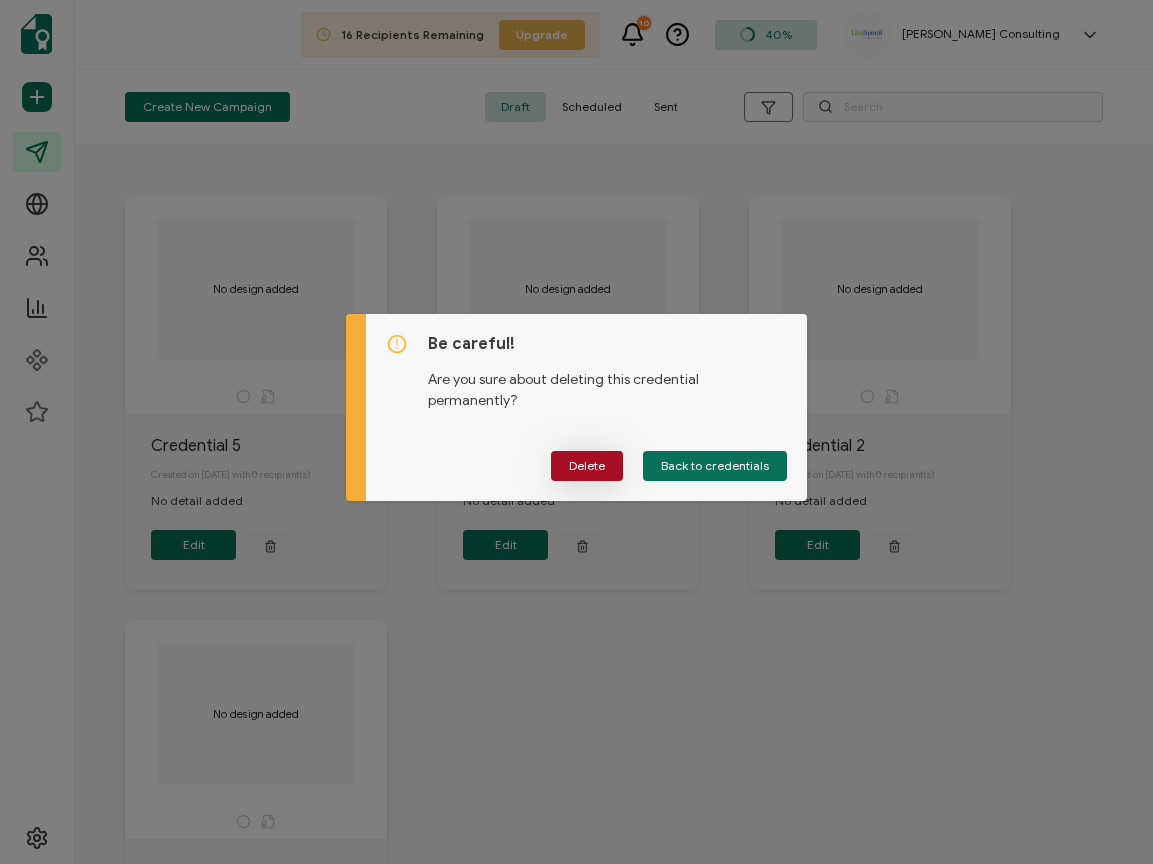 click on "Delete" at bounding box center (587, 466) 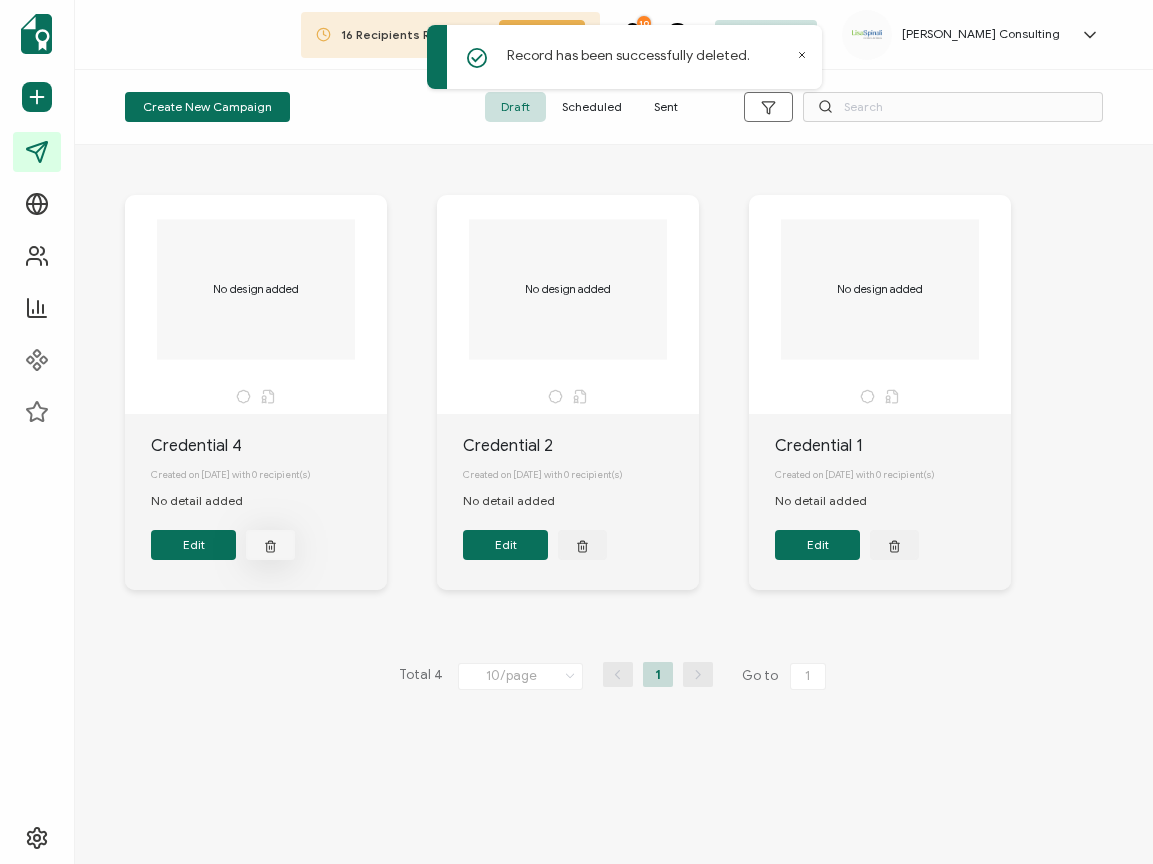 click at bounding box center [270, 545] 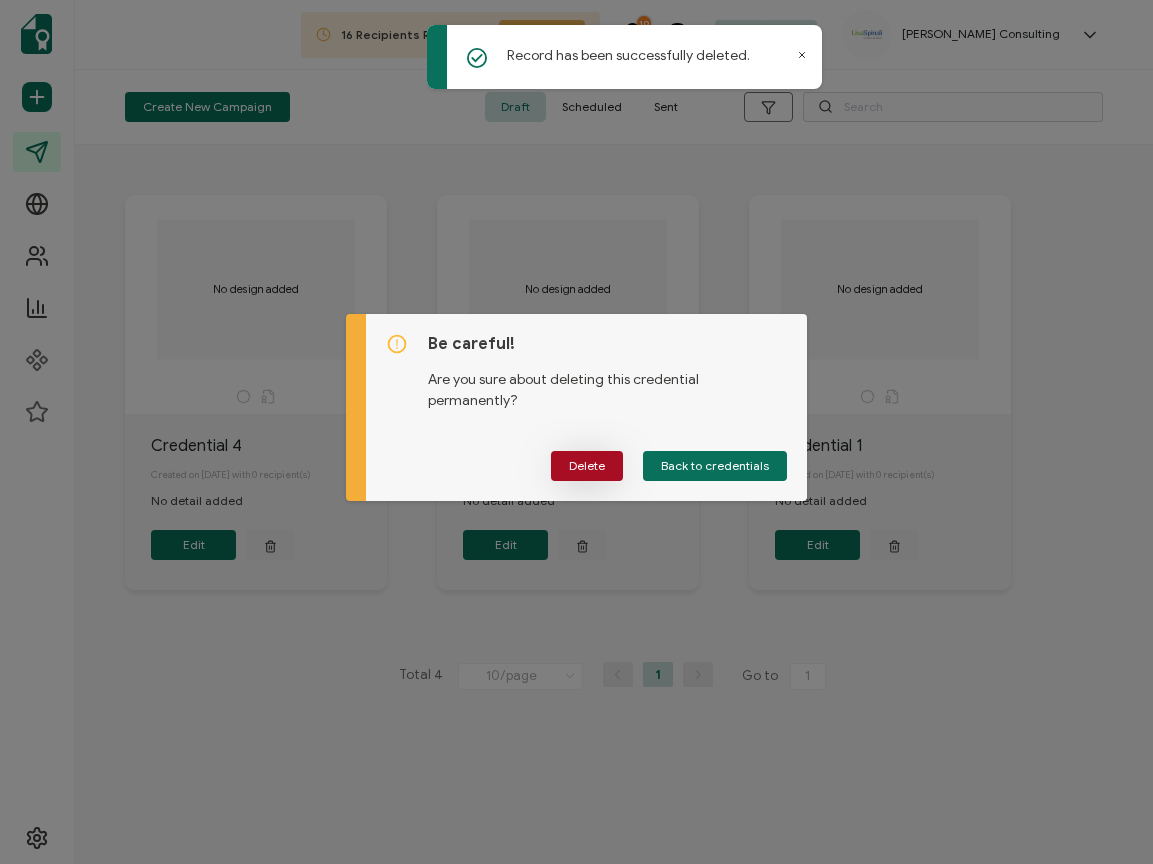 click on "Delete" at bounding box center [587, 466] 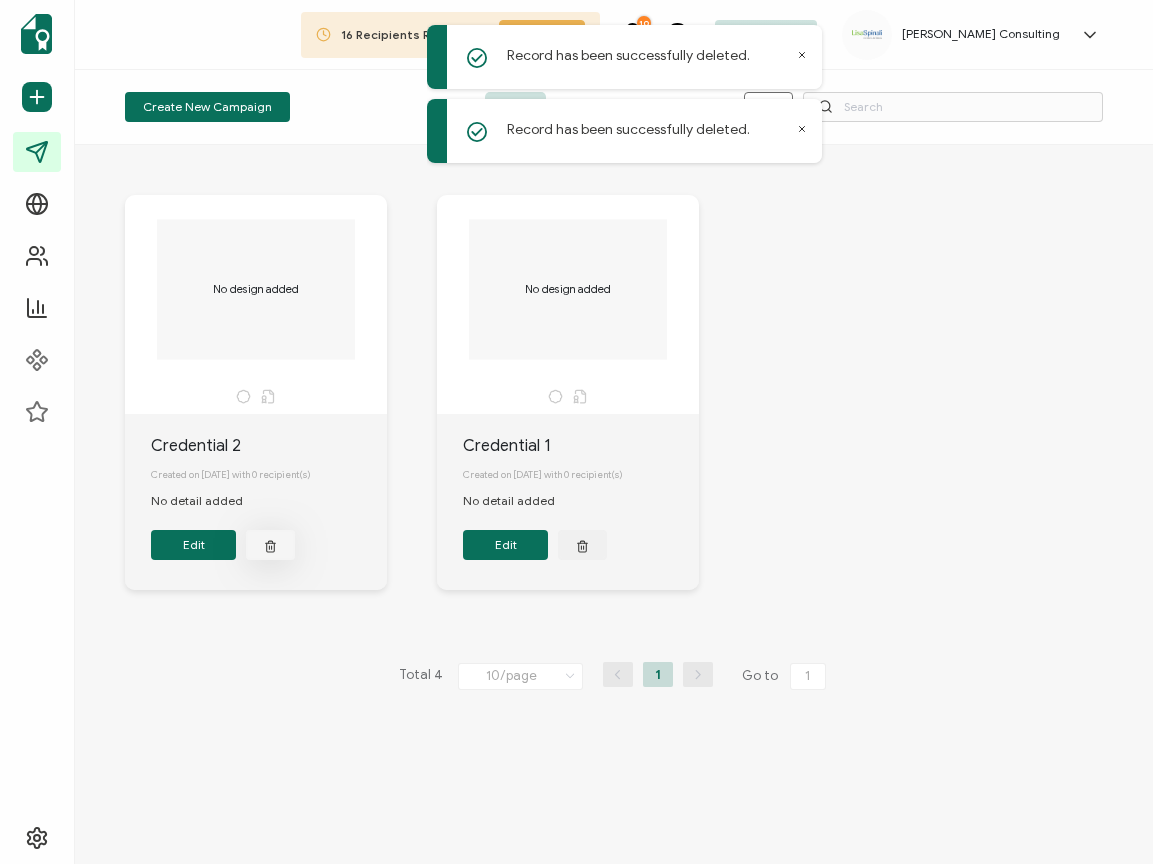 click at bounding box center [270, 545] 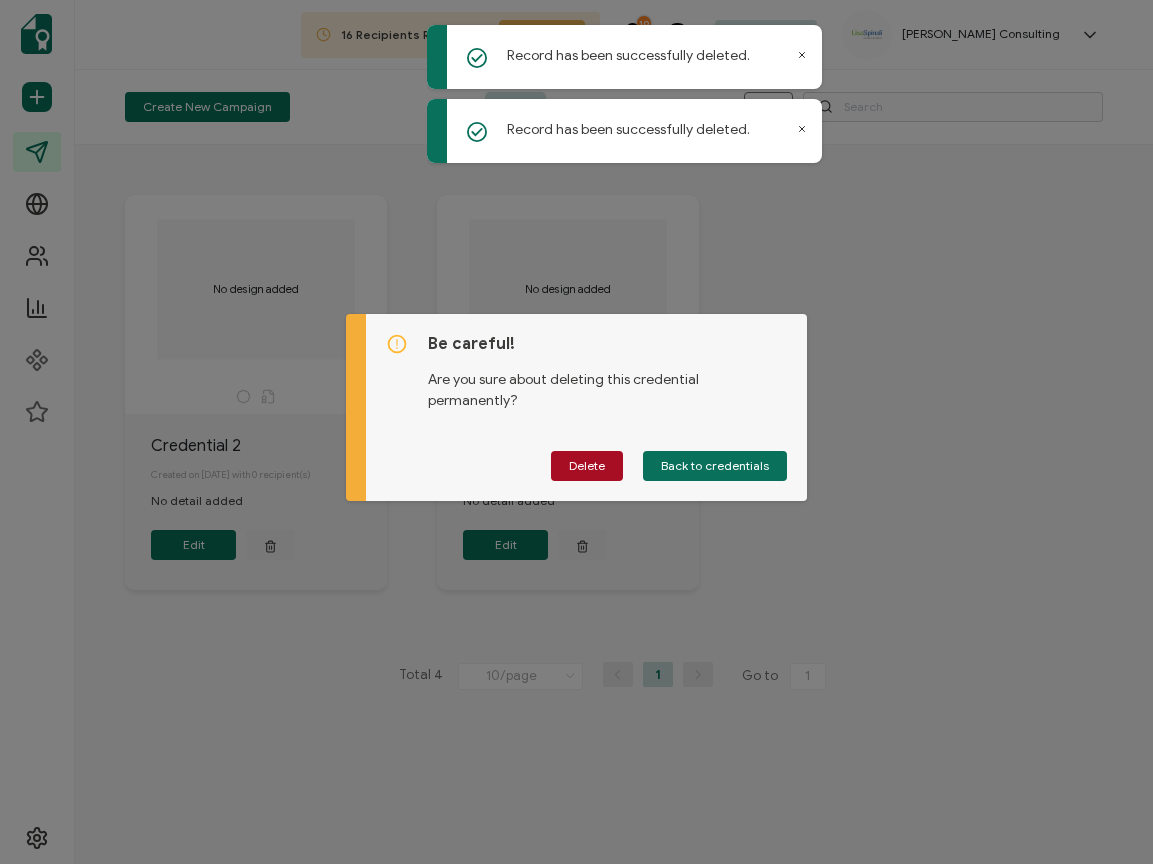 click on "Be careful!   Are you sure about deleting this credential permanently?
Delete
Back to credentials" at bounding box center [576, 432] 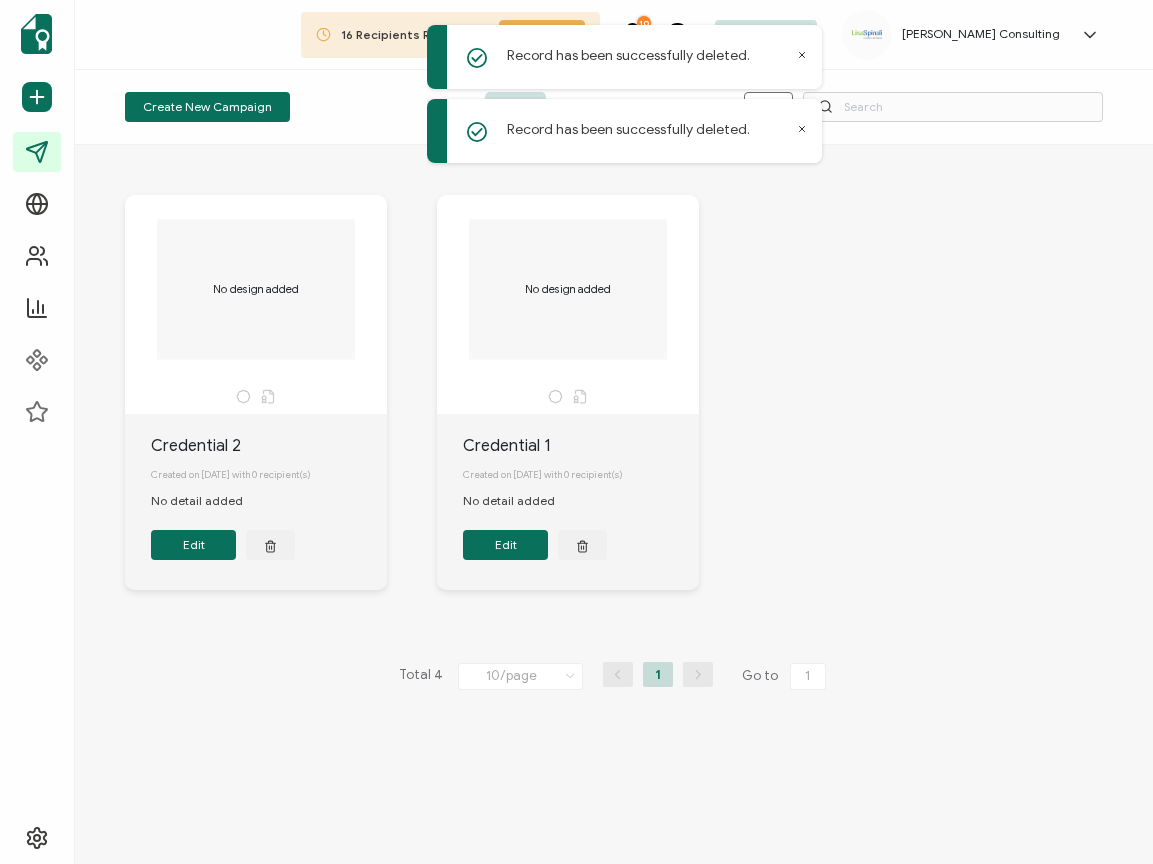 click on "Edit" at bounding box center [193, 545] 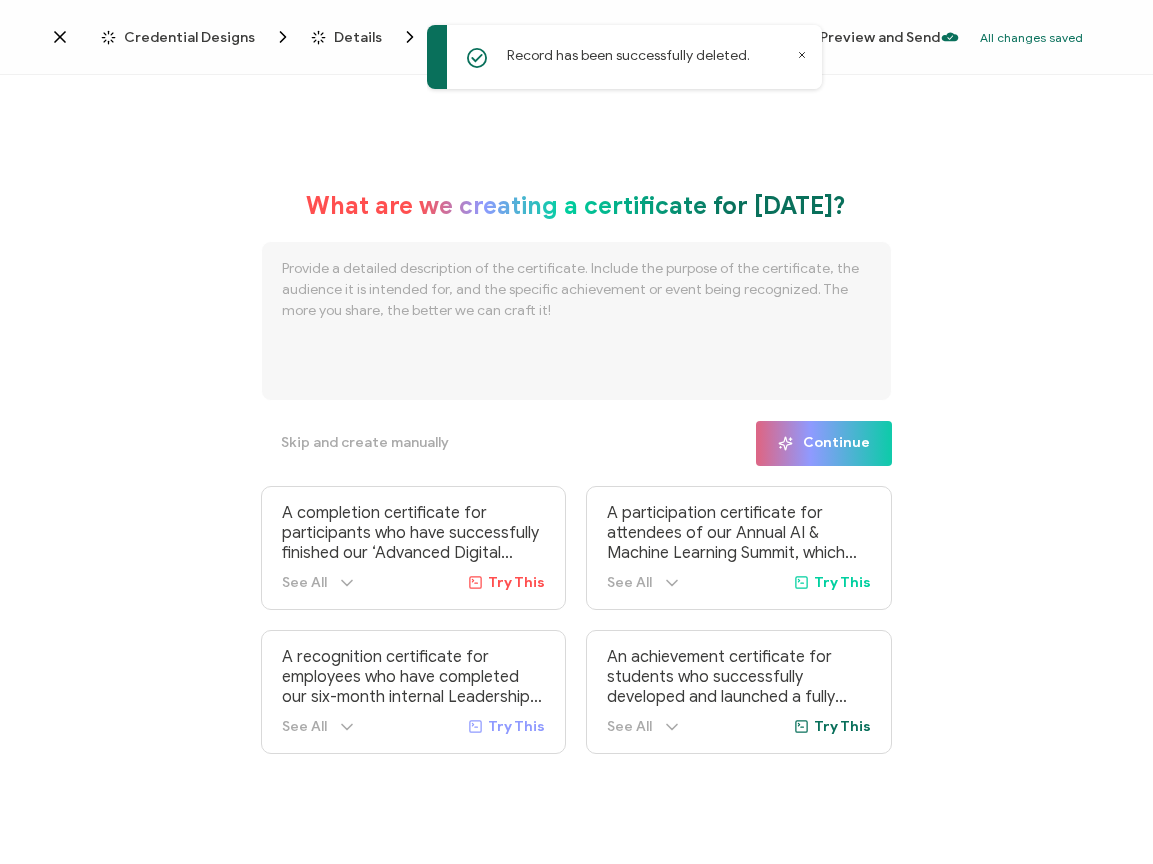 click 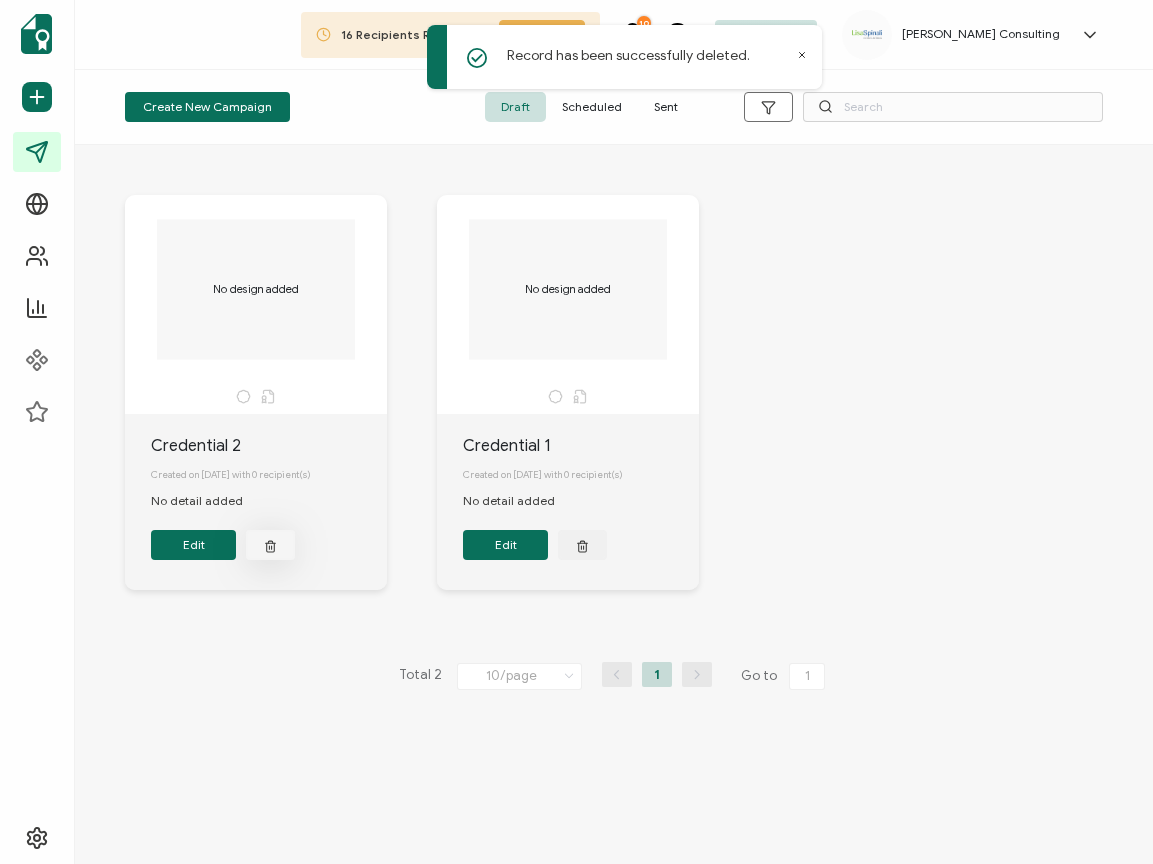 click 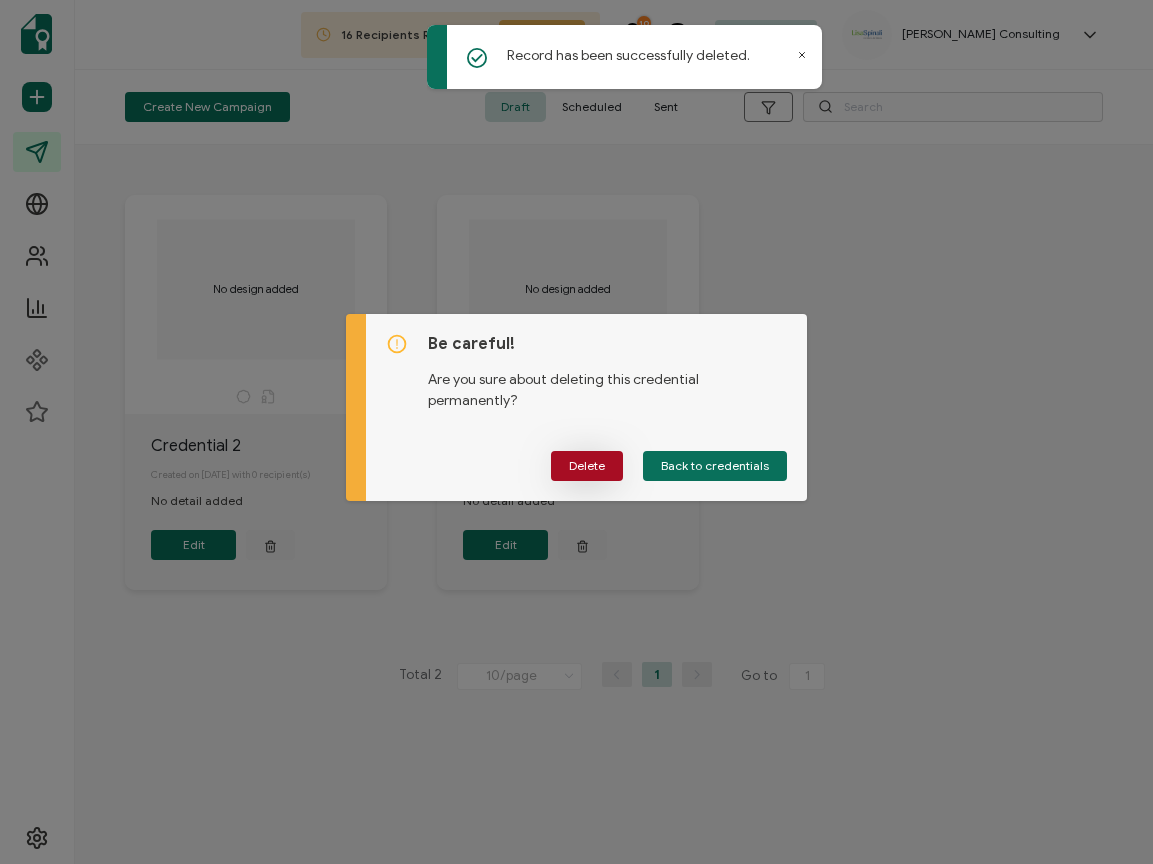 click on "Delete" at bounding box center (587, 466) 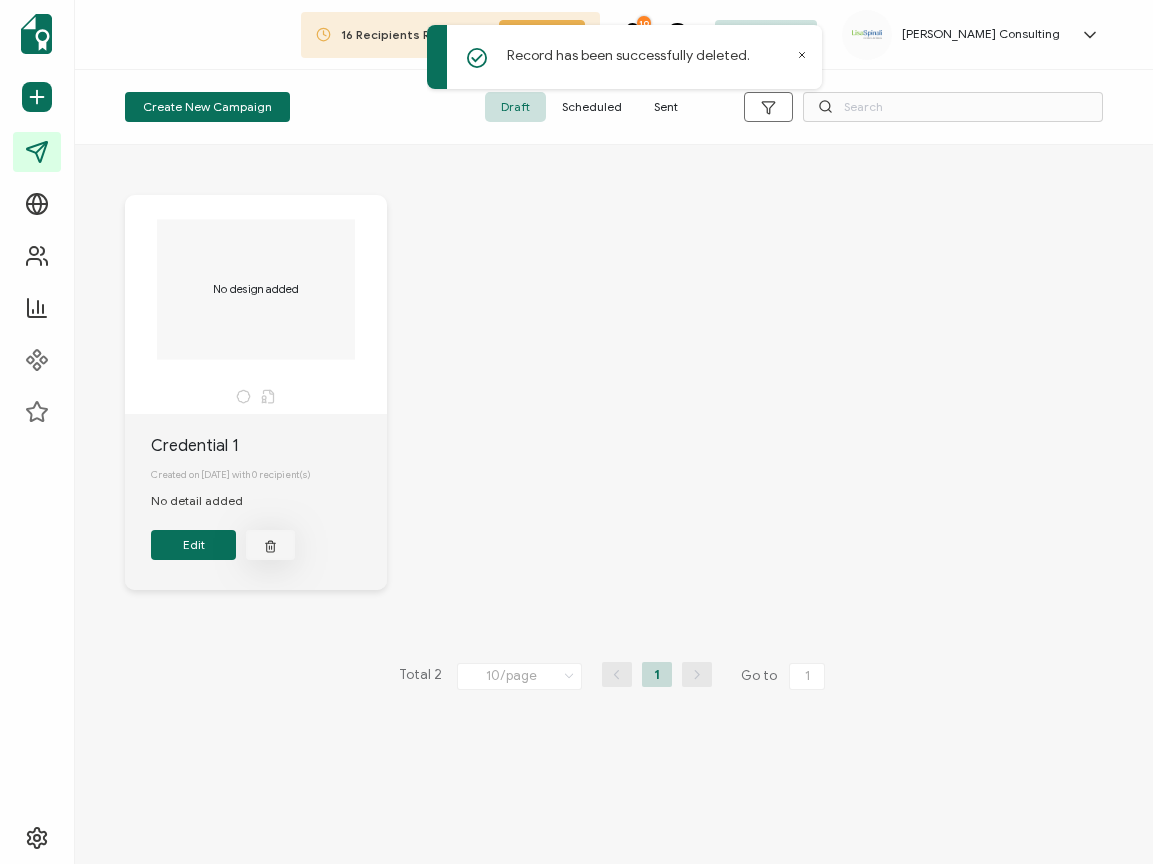 click at bounding box center (270, 545) 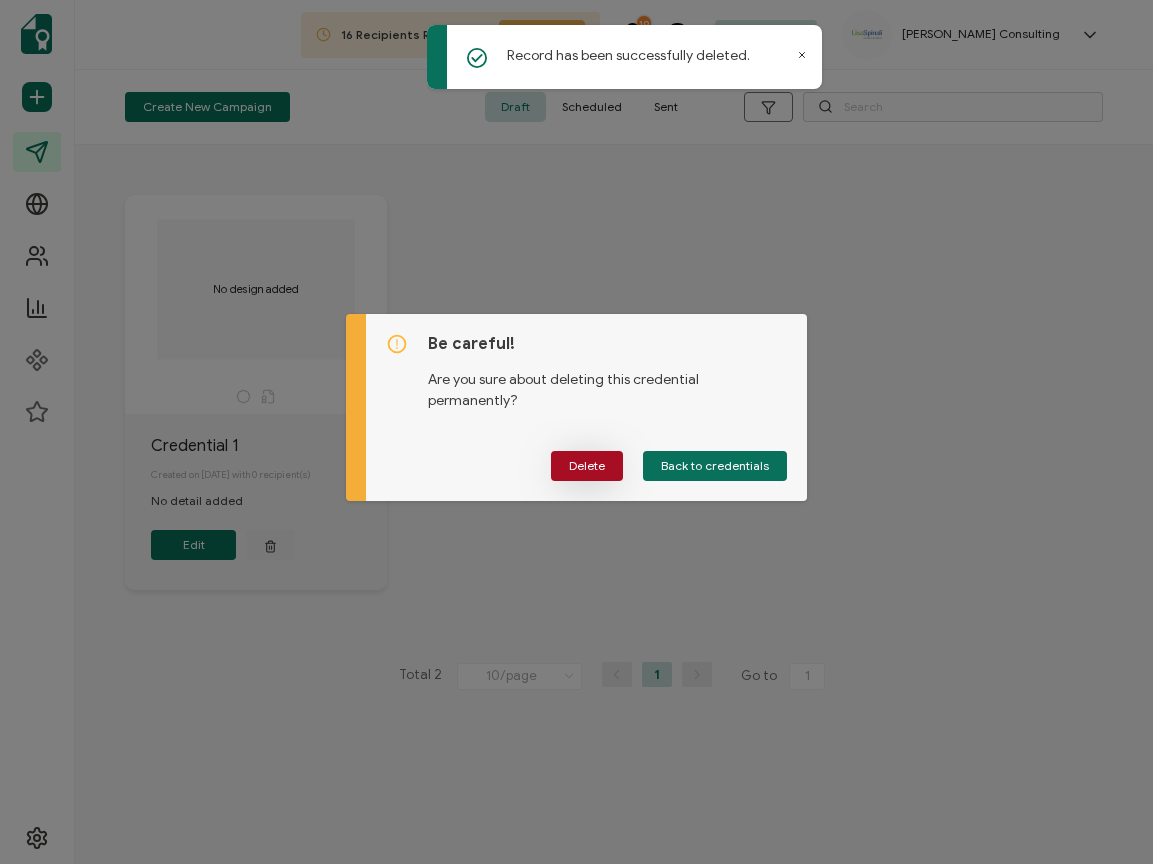 click on "Delete" at bounding box center (587, 466) 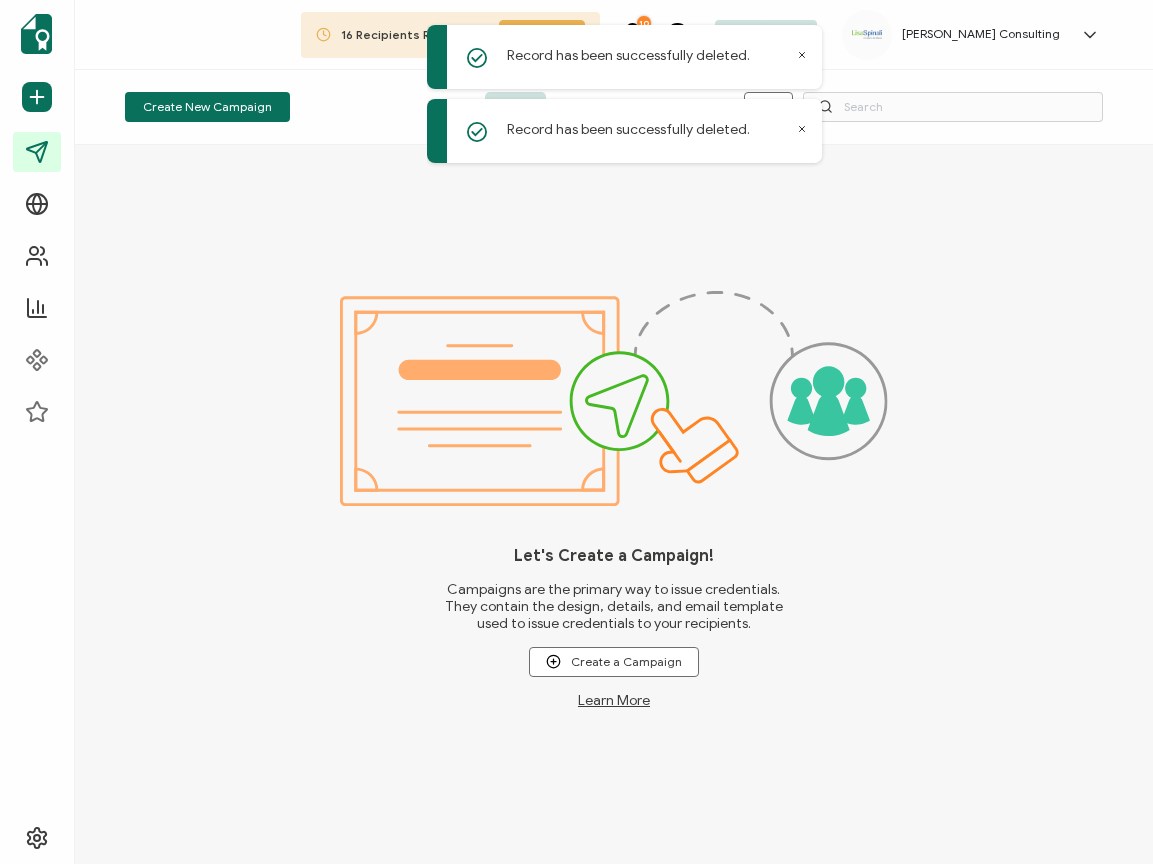 click on "Let's Create a Campaign!   Campaigns are the primary way to issue credentials. They contain the design, details, and email template used to issue credentials to your recipients.
Create a Campaign
Learn More" at bounding box center [614, 504] 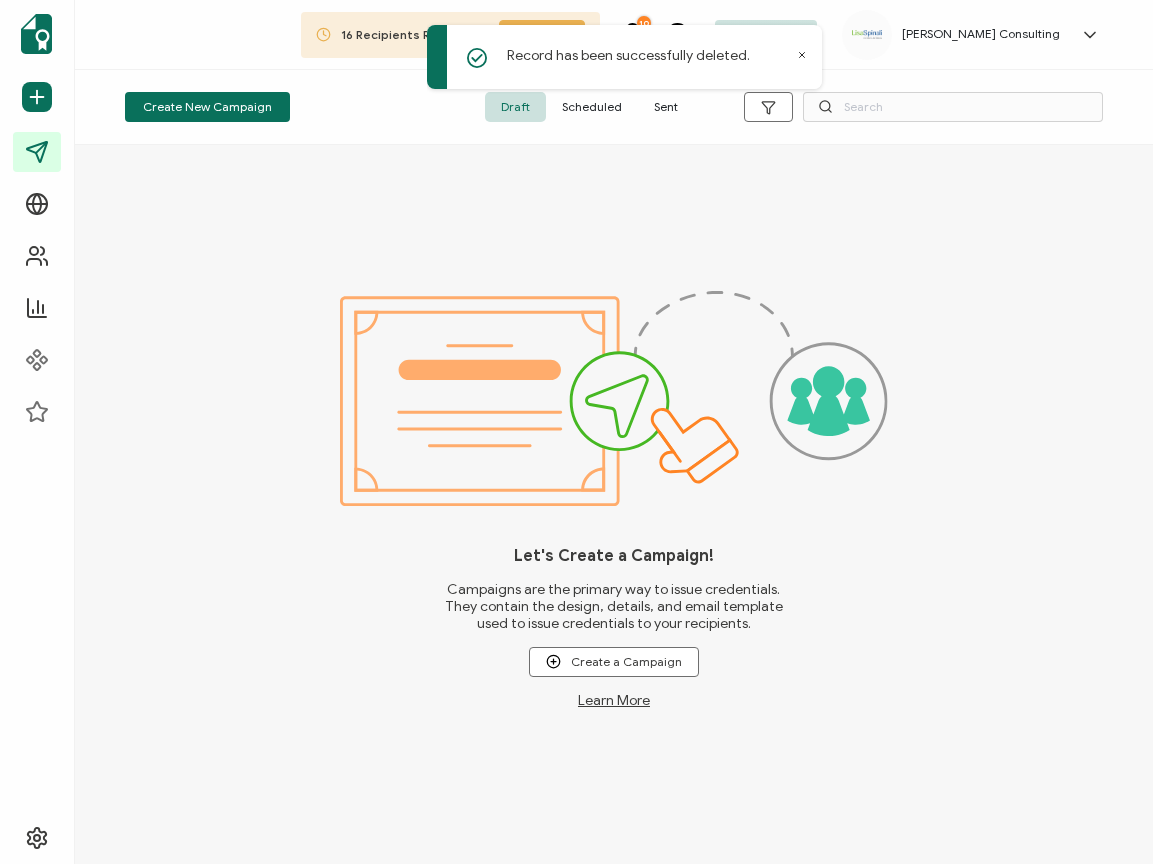 click on "Sent" at bounding box center (666, 107) 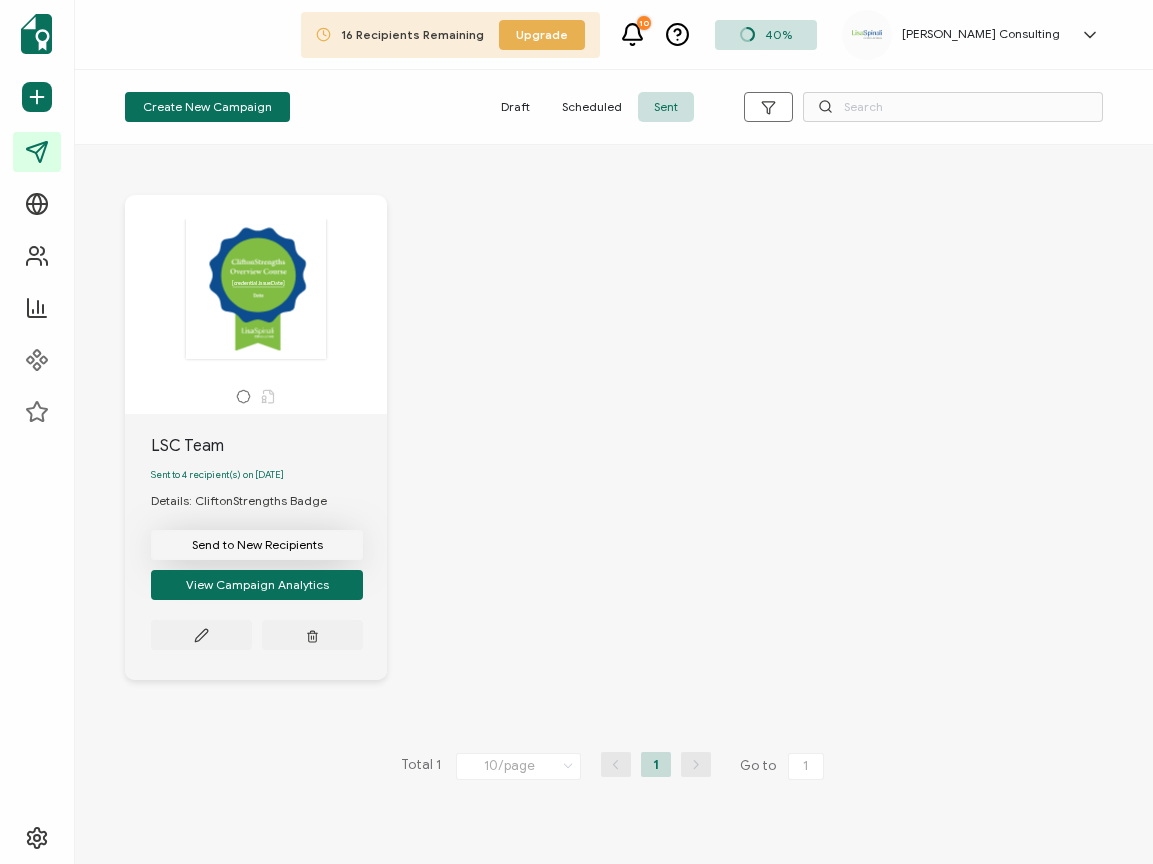 click on "Send to New Recipients" at bounding box center (257, 545) 